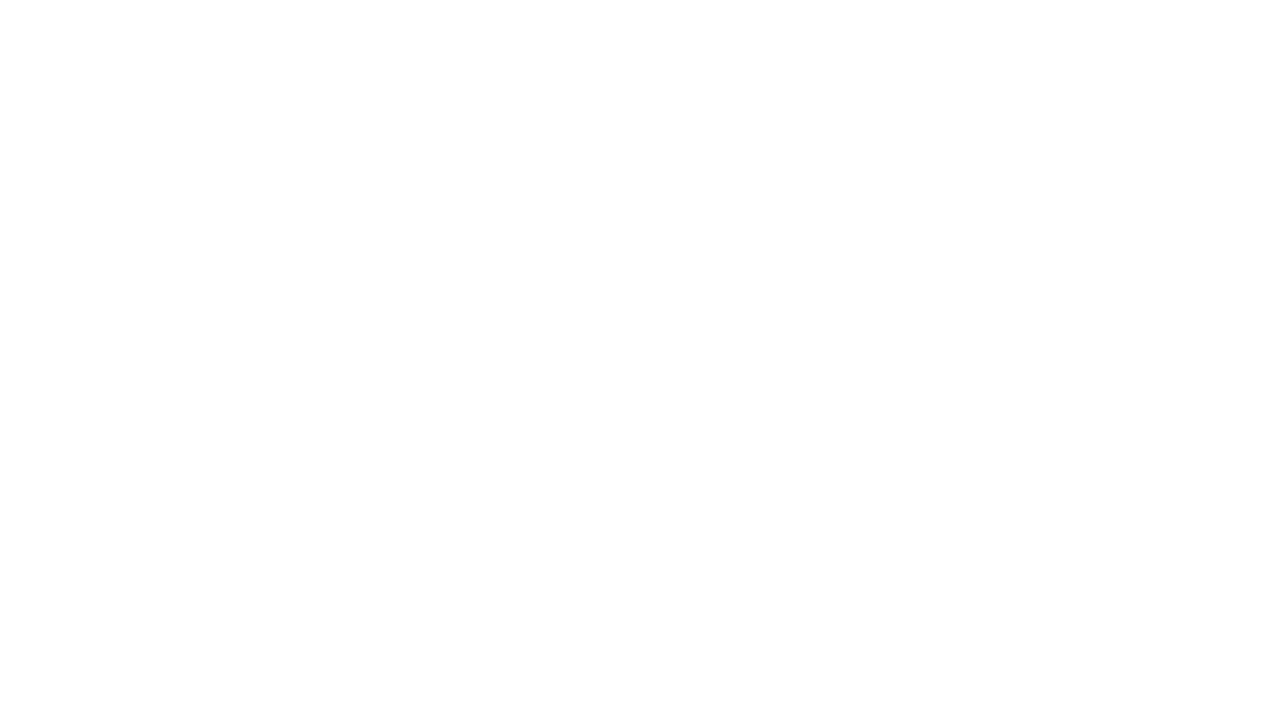 scroll, scrollTop: 0, scrollLeft: 0, axis: both 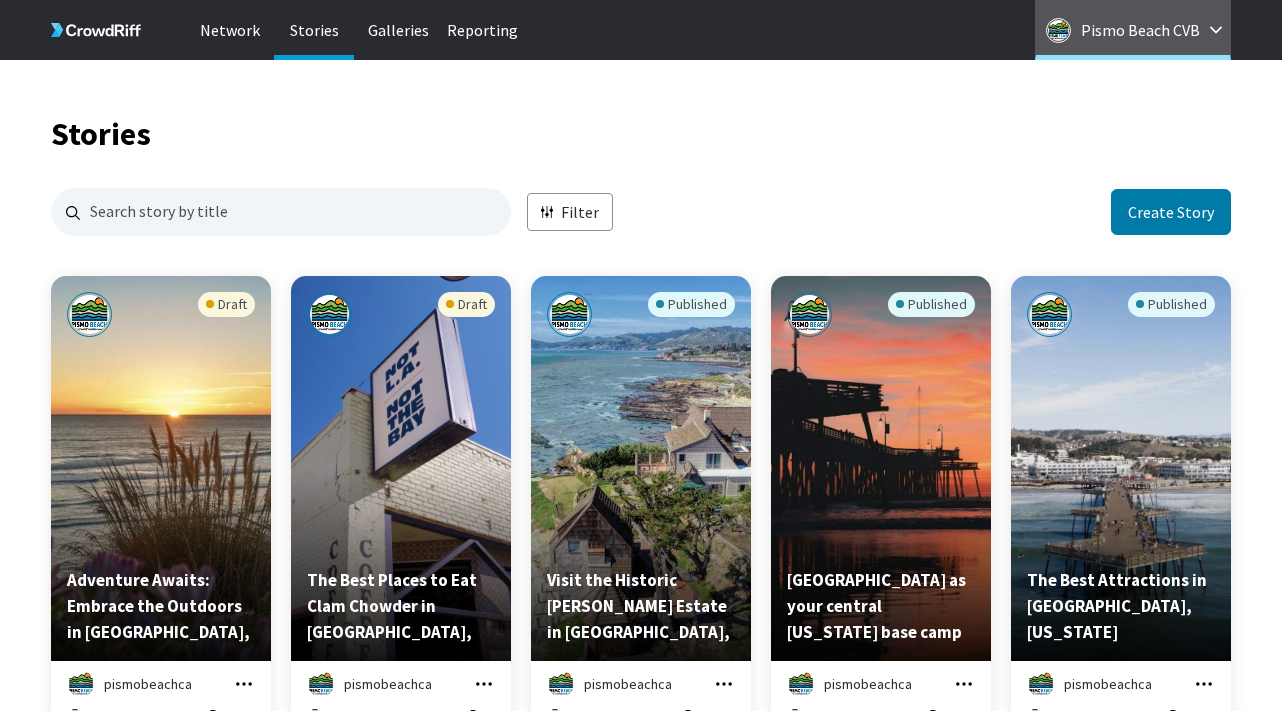click on "Pismo Beach CVB" at bounding box center [1140, 30] 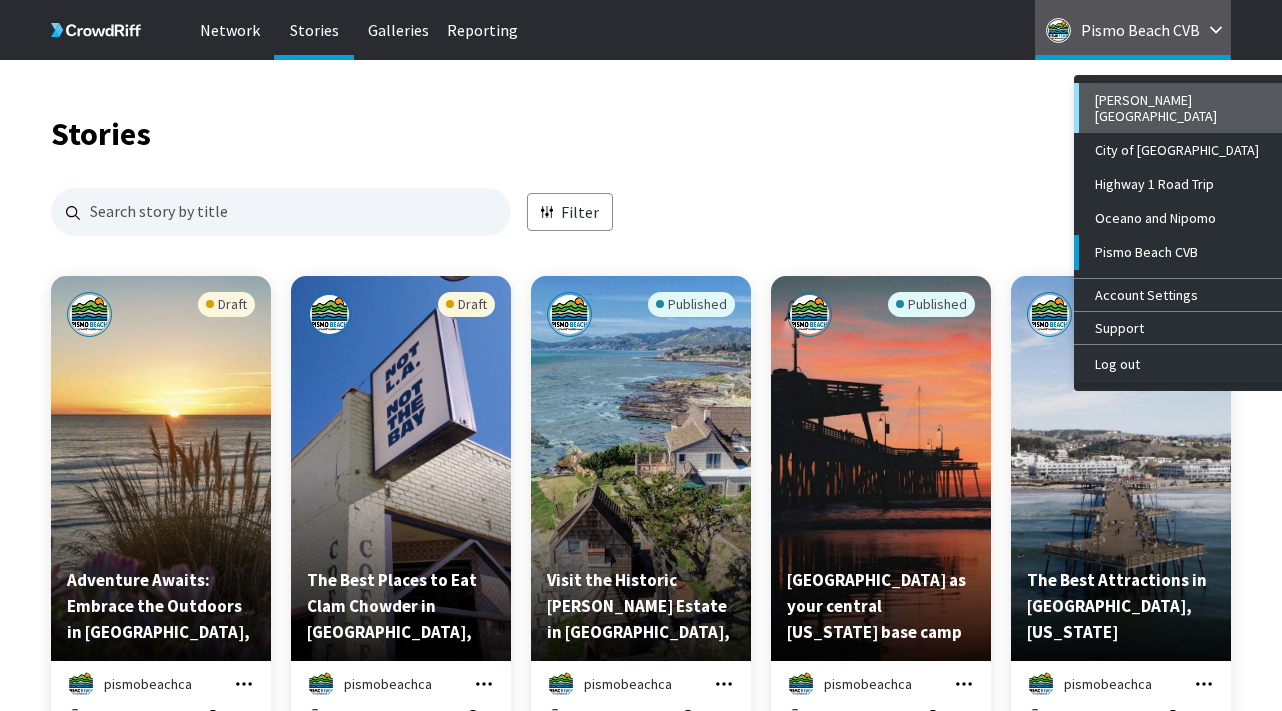 click on "[PERSON_NAME][GEOGRAPHIC_DATA]" at bounding box center (1192, 108) 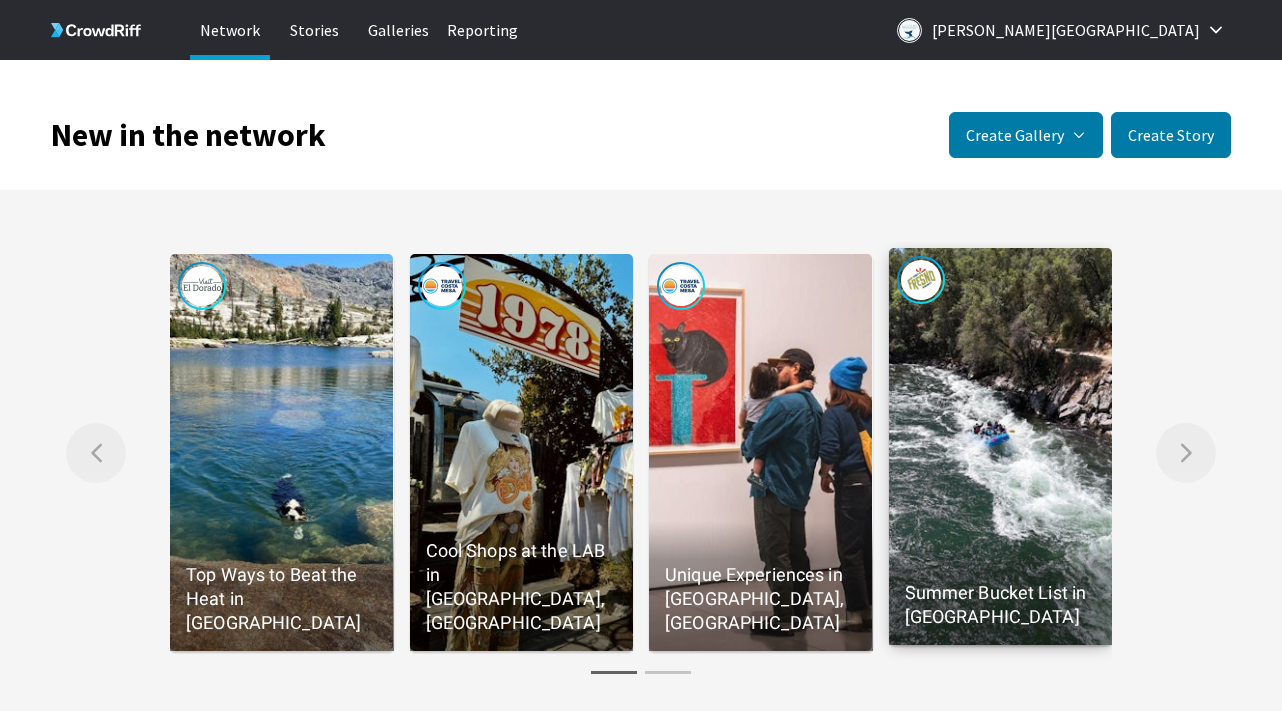 scroll, scrollTop: 0, scrollLeft: 0, axis: both 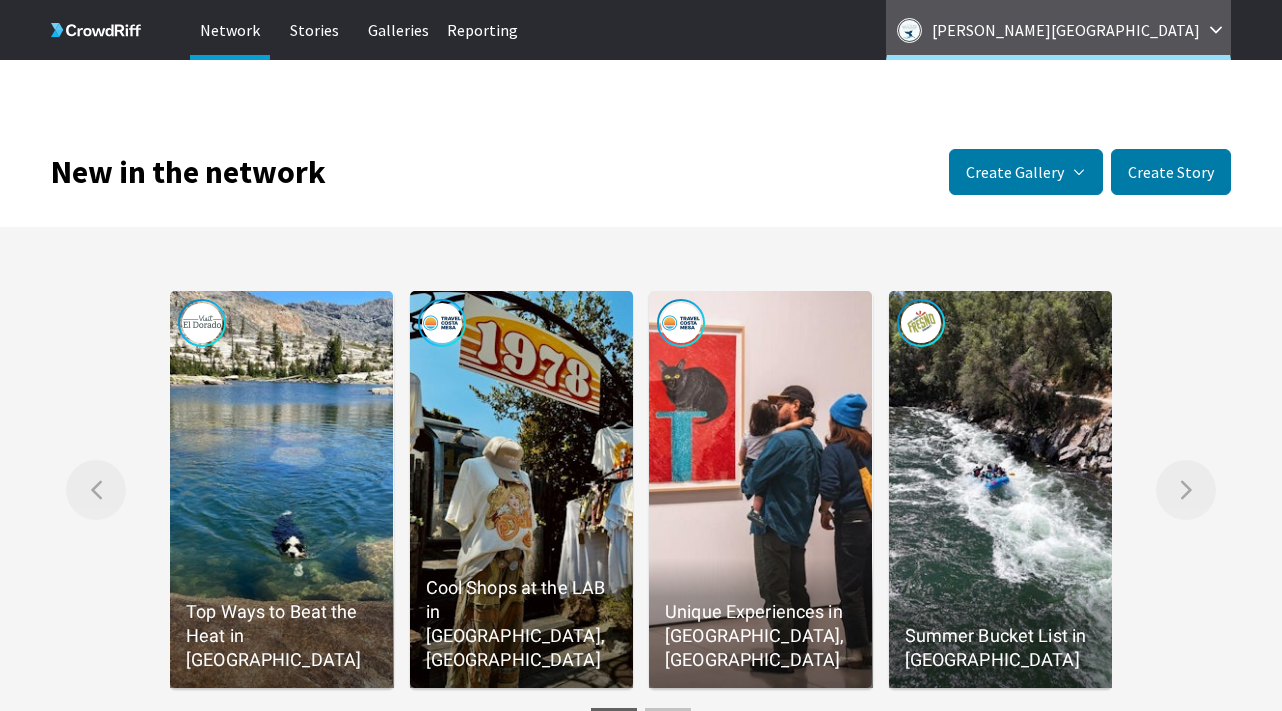 click 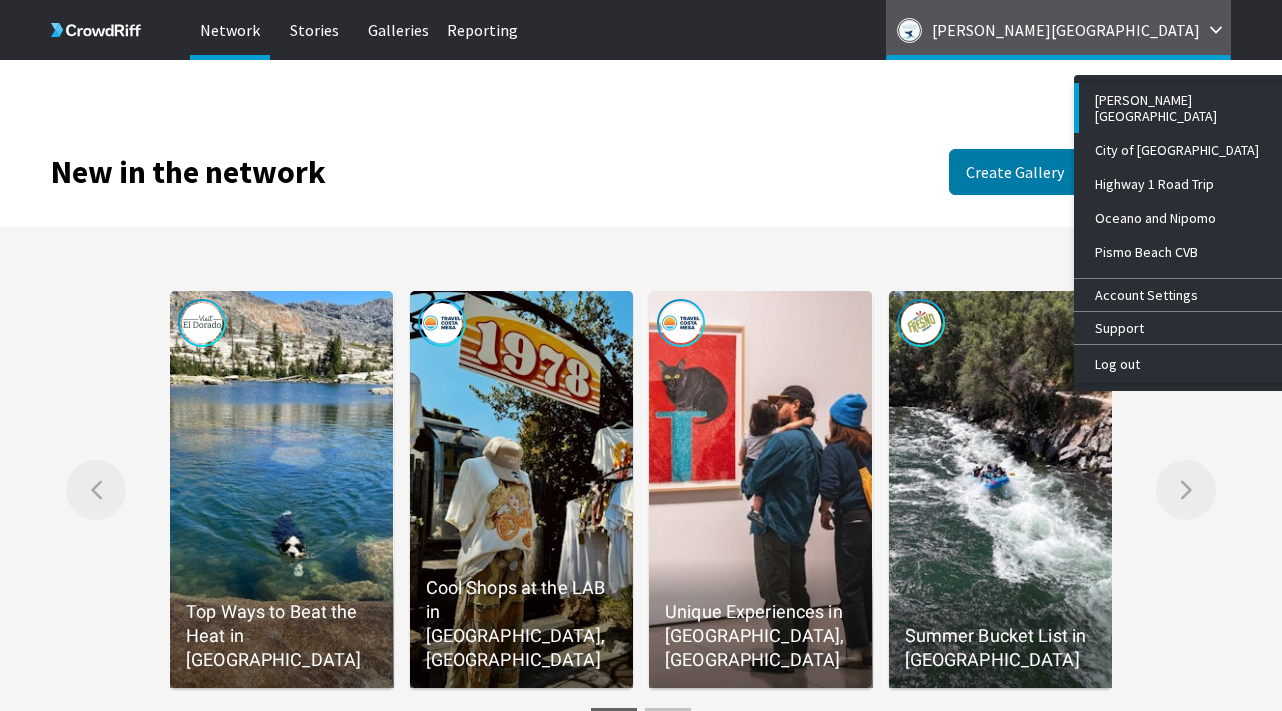 click on "[PERSON_NAME][GEOGRAPHIC_DATA]" at bounding box center [1066, 30] 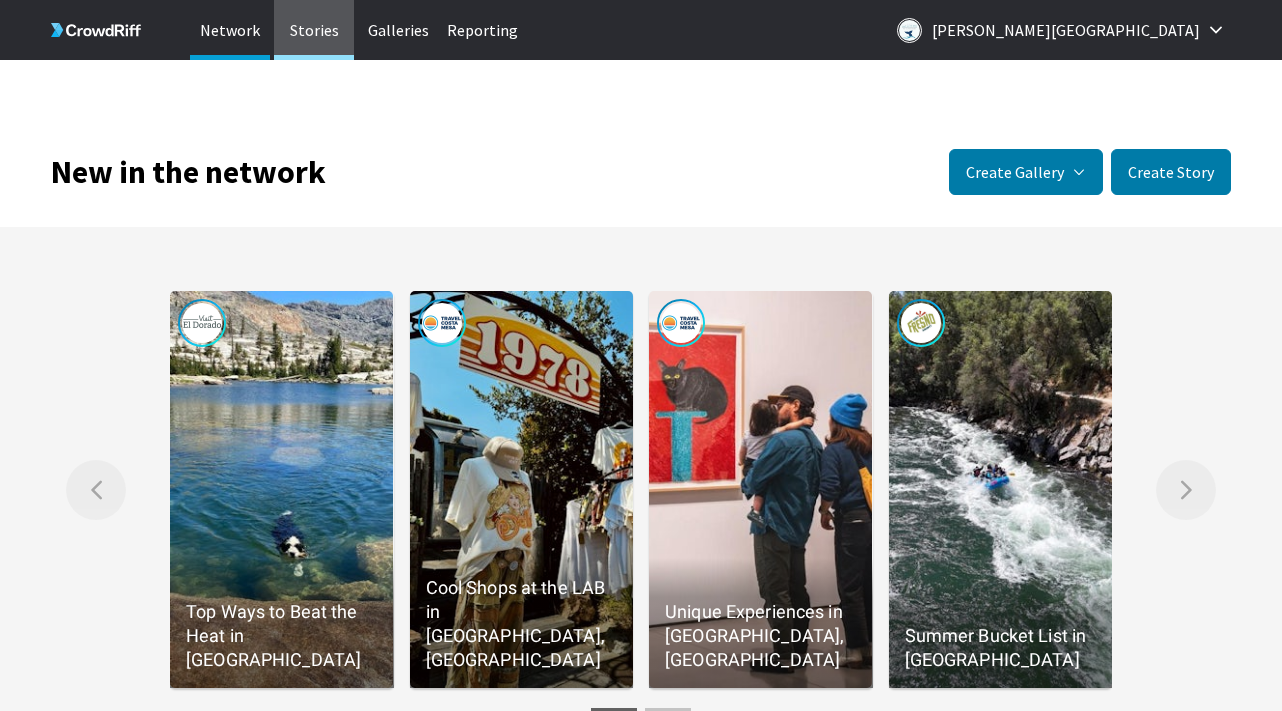 click on "Stories" at bounding box center [314, 30] 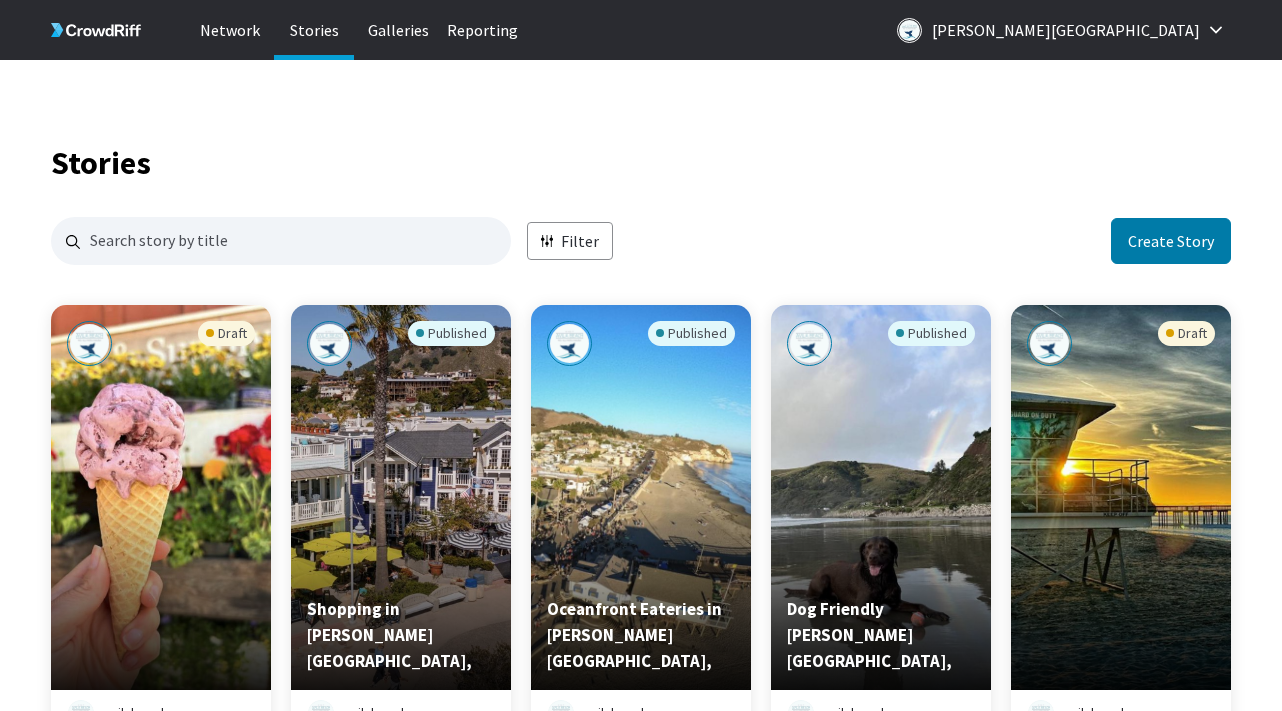 scroll, scrollTop: 1, scrollLeft: 1, axis: both 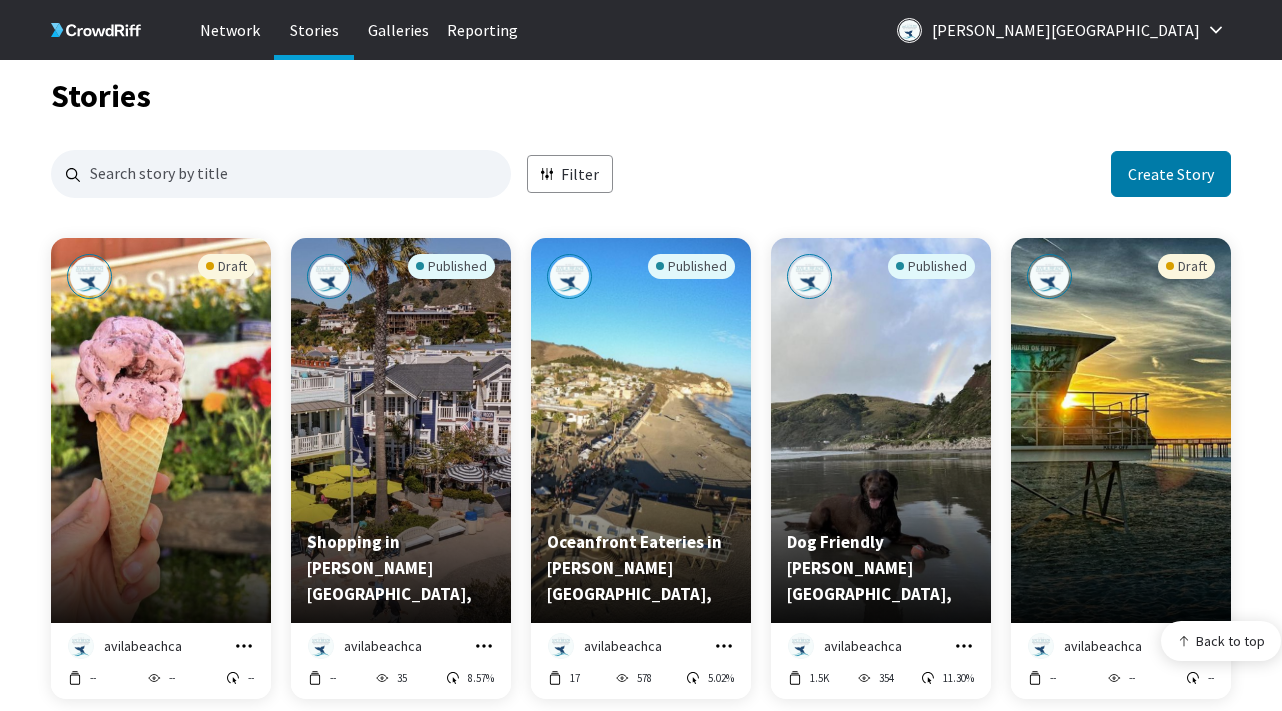 click at bounding box center (244, 646) 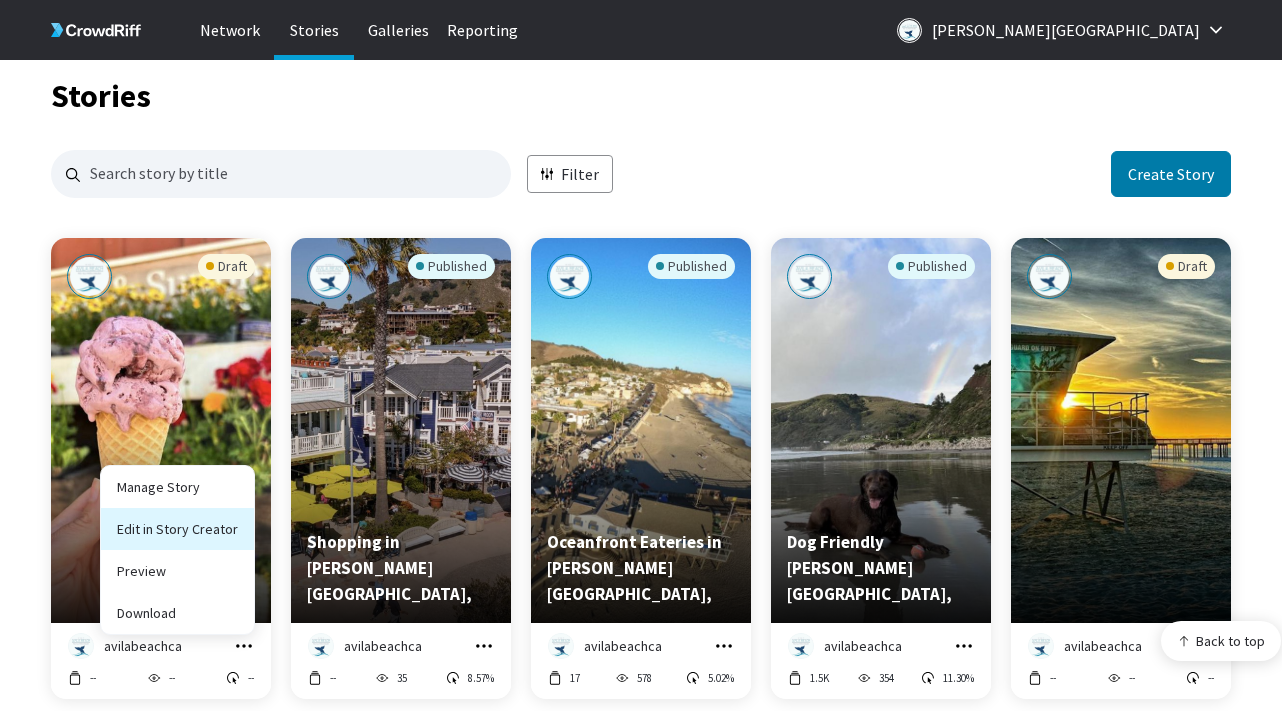 click on "Edit in Story Creator" at bounding box center (177, 529) 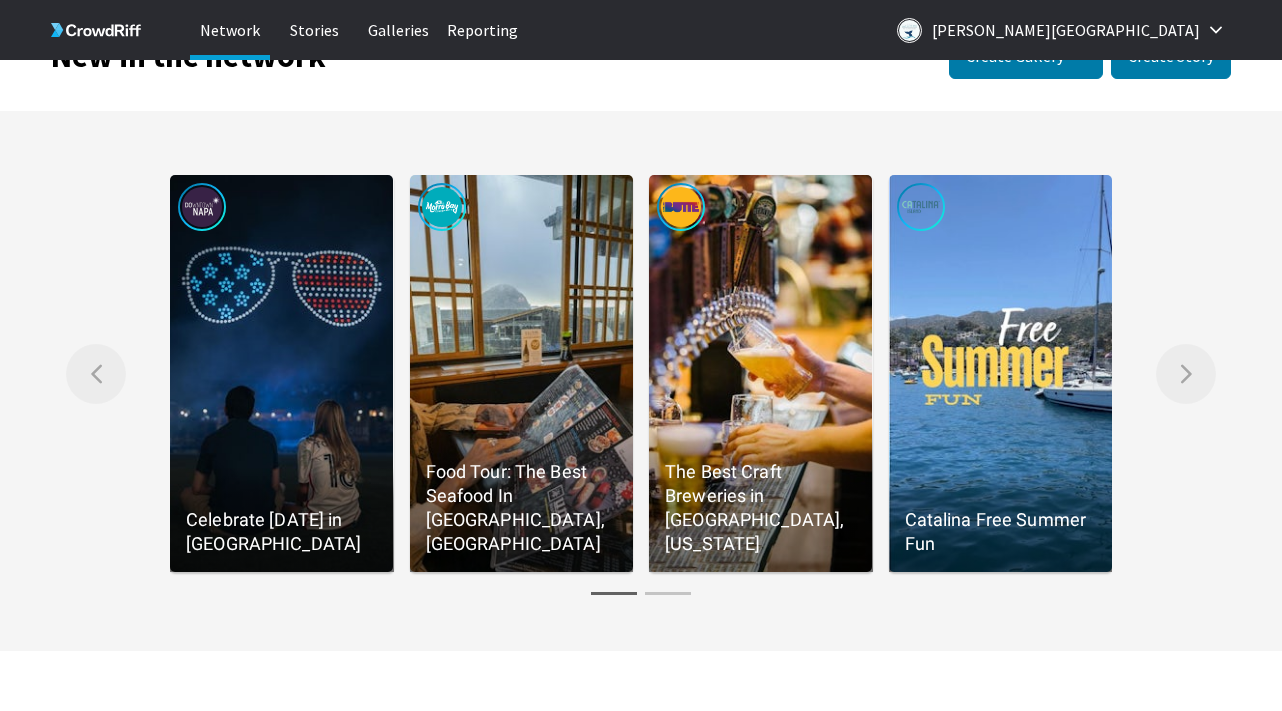 scroll, scrollTop: 0, scrollLeft: 0, axis: both 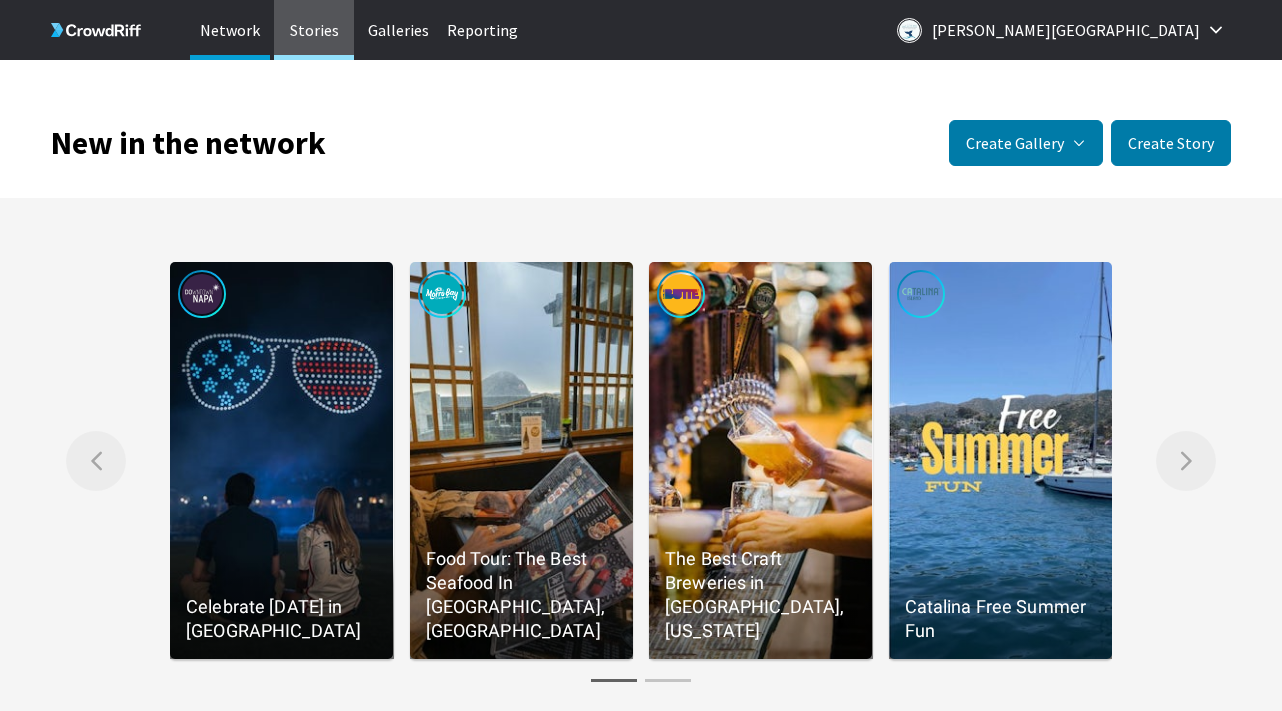 click on "Stories" at bounding box center [314, 30] 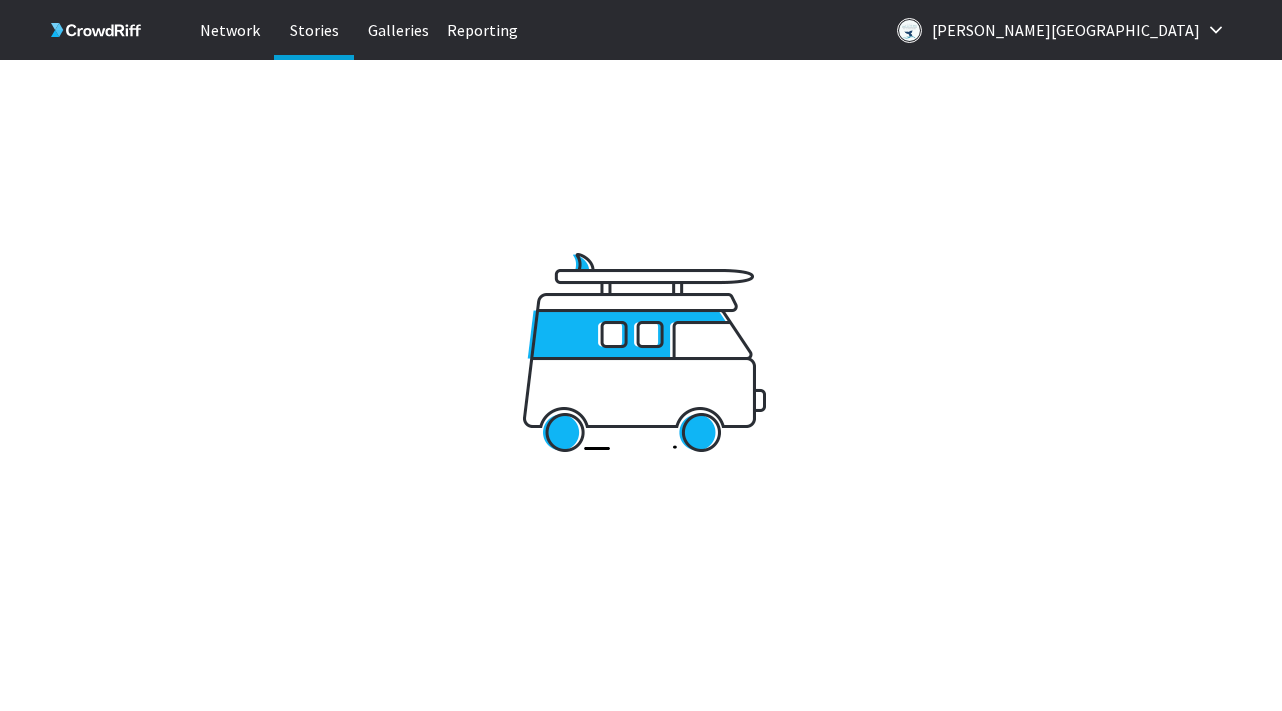 click on "Stories" at bounding box center [314, 30] 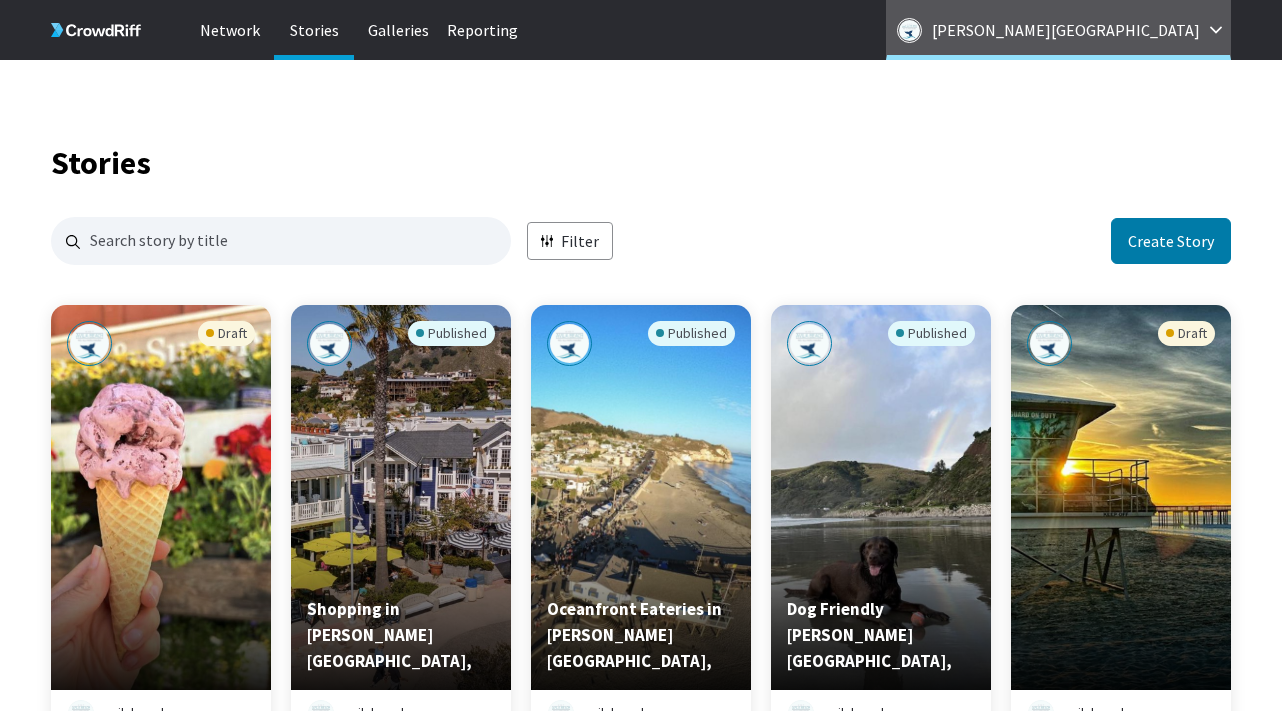 scroll, scrollTop: 1, scrollLeft: 1, axis: both 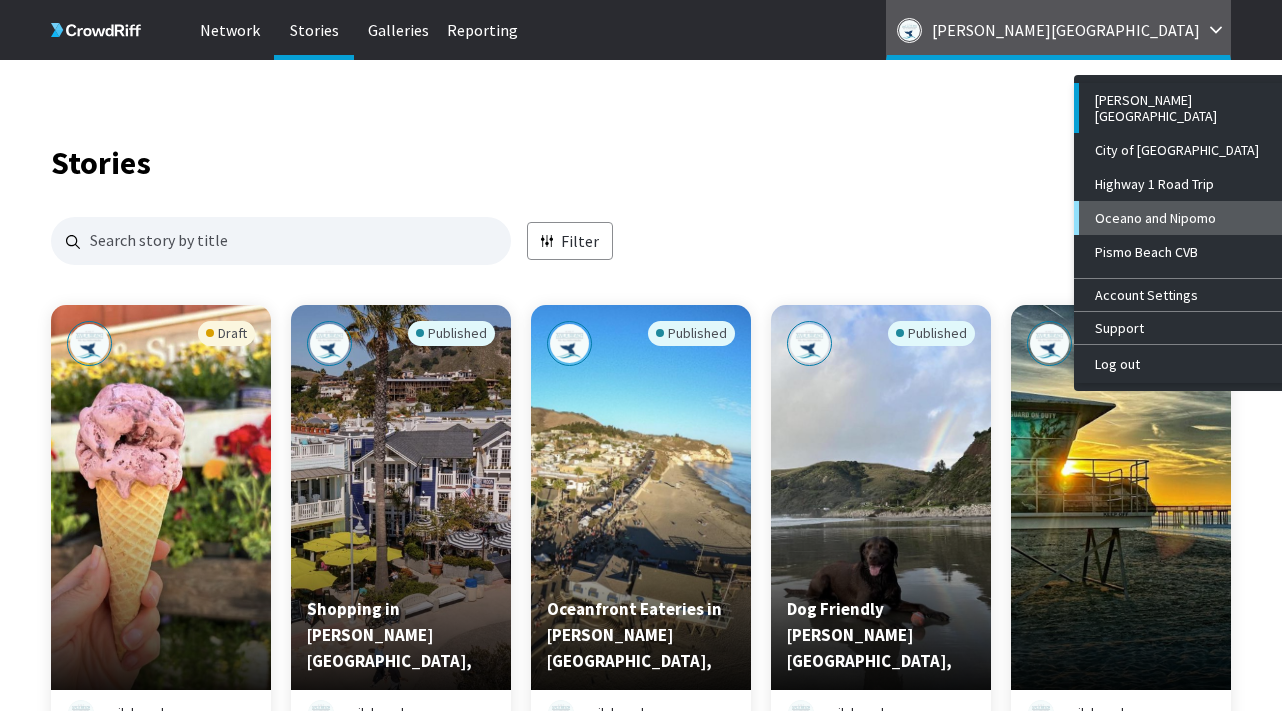 click on "Oceano and Nipomo" at bounding box center [1192, 218] 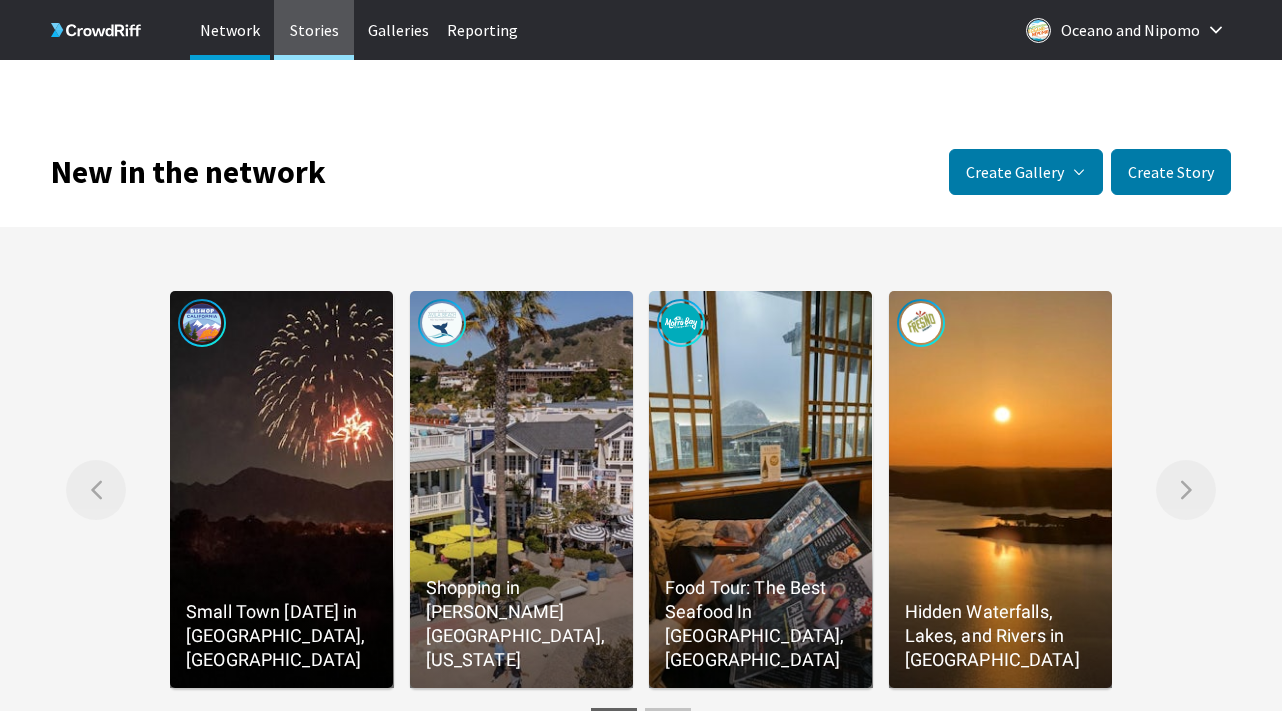 click on "Stories" at bounding box center [314, 30] 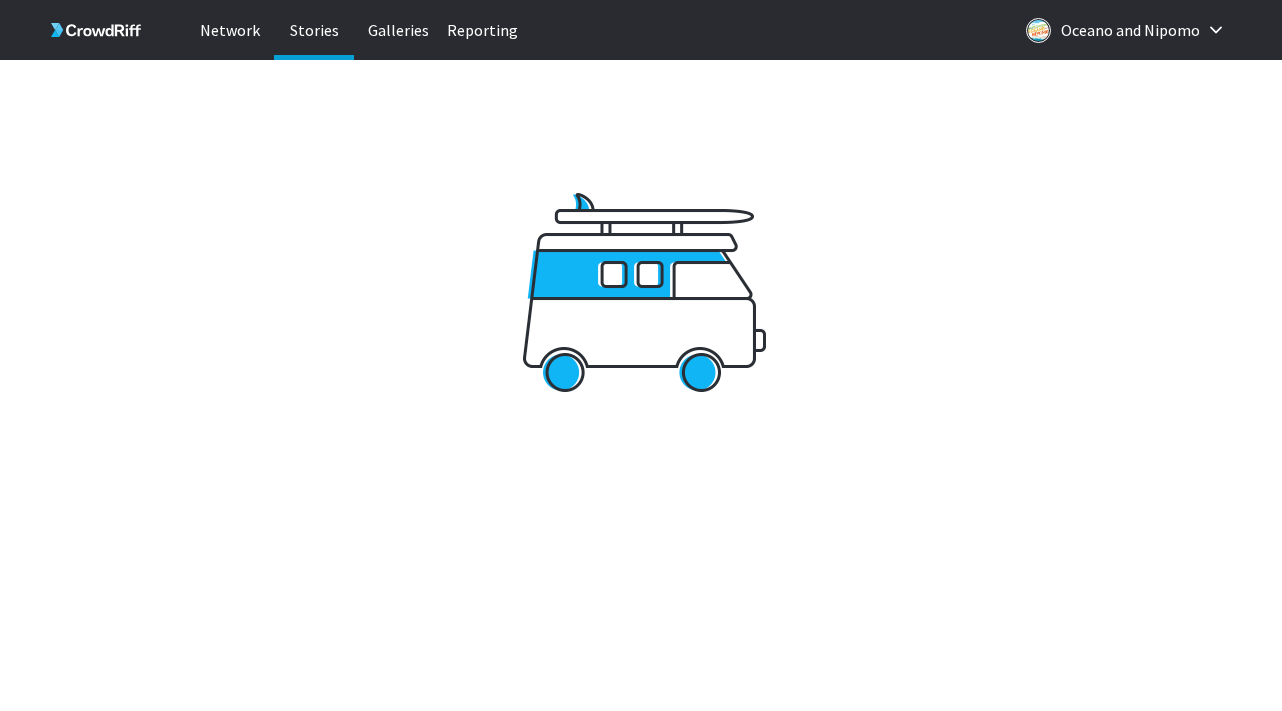 scroll, scrollTop: 0, scrollLeft: 0, axis: both 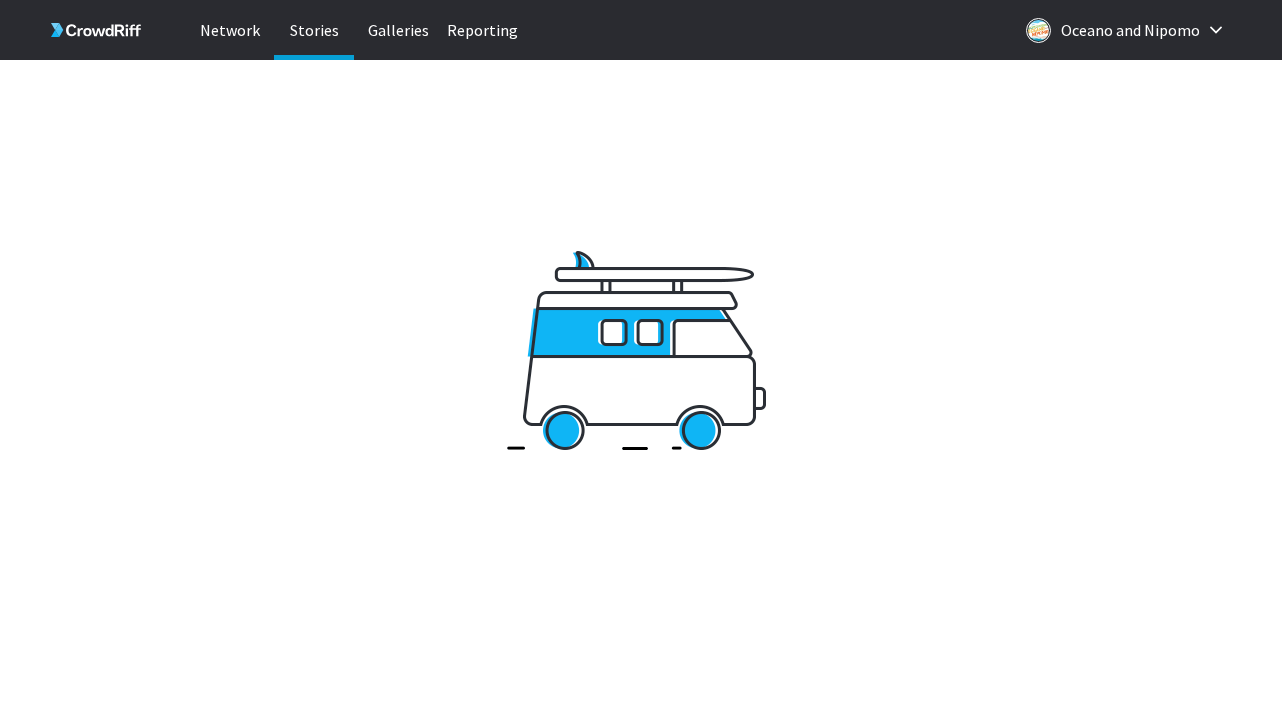 click on "Stories" at bounding box center (314, 30) 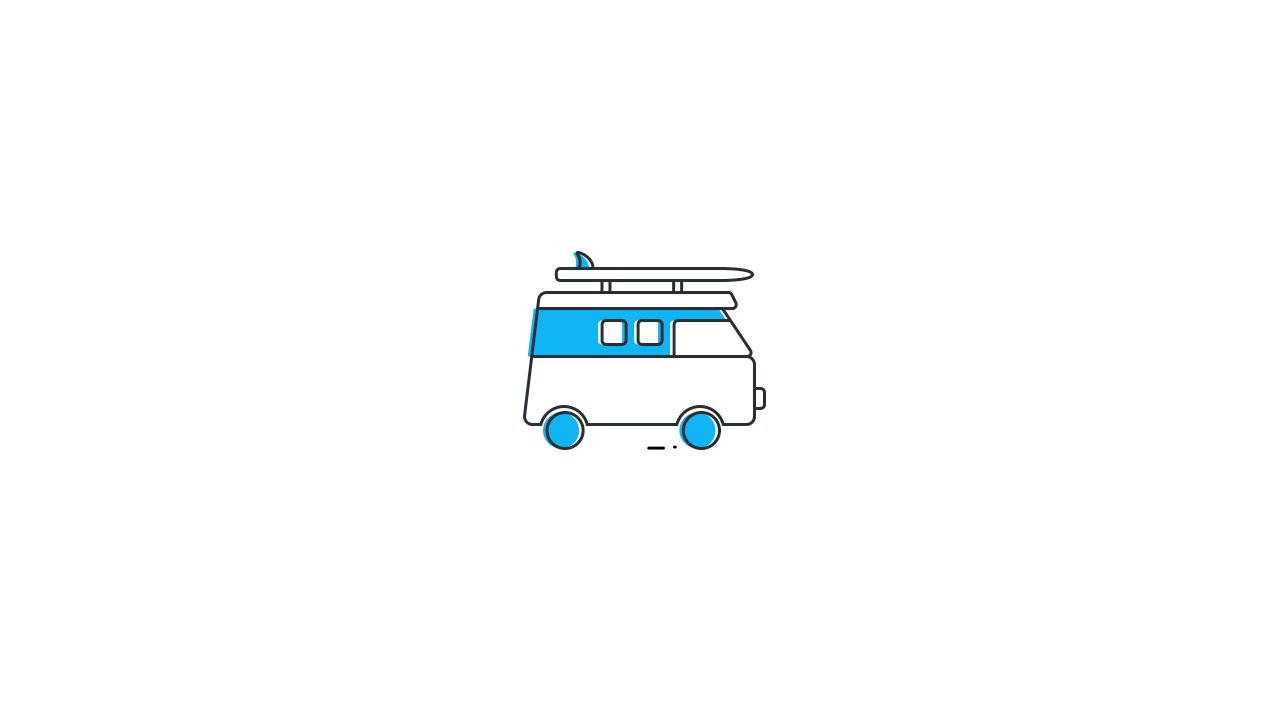scroll, scrollTop: 0, scrollLeft: 0, axis: both 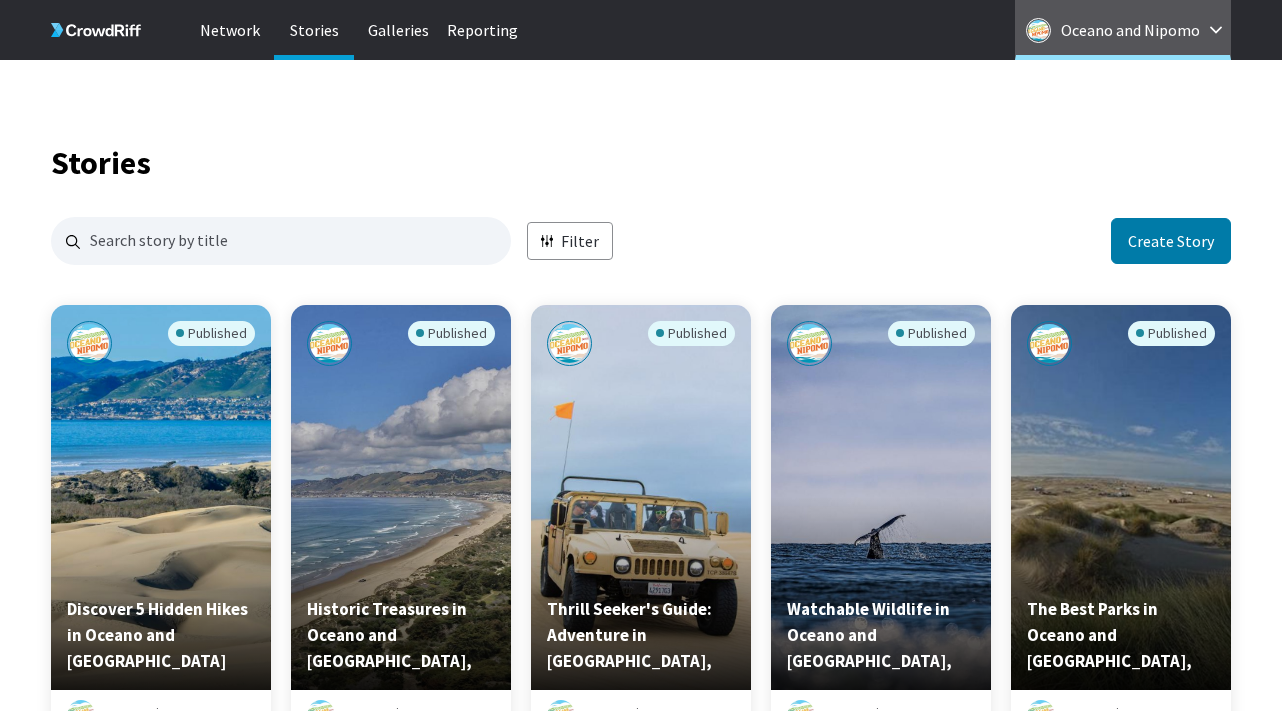 click on "Oceano and Nipomo" at bounding box center (1130, 30) 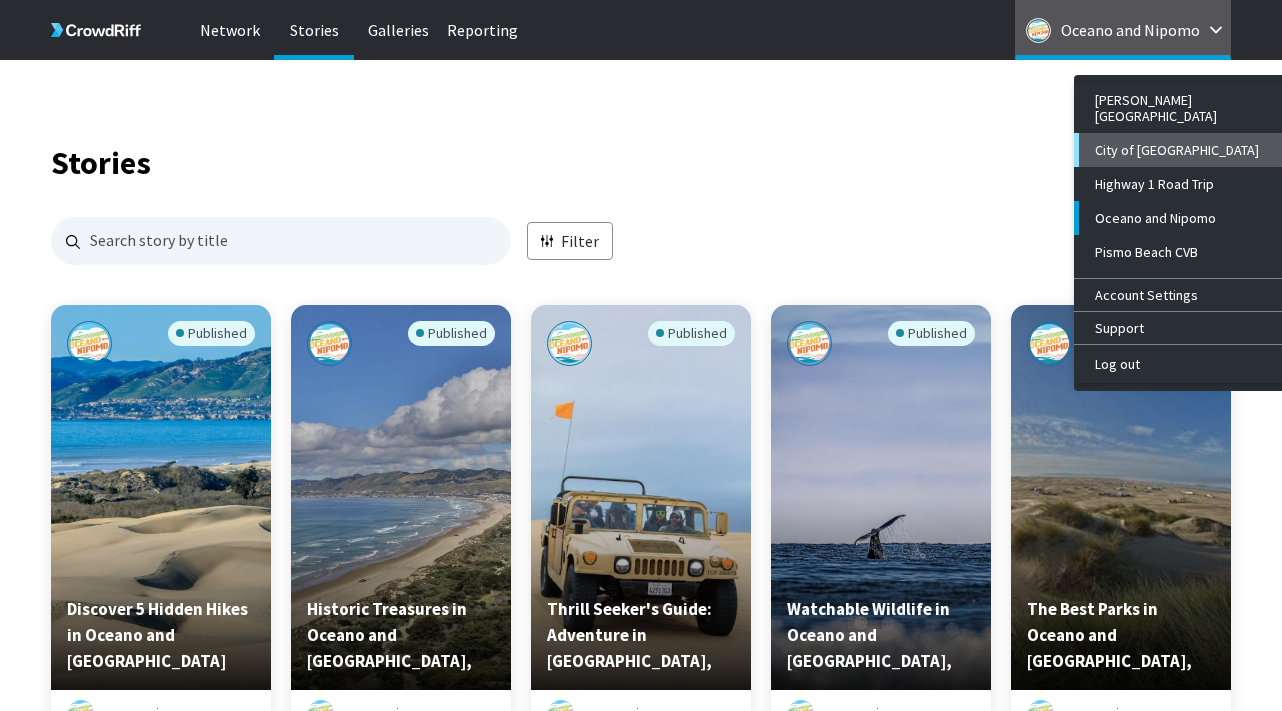 click on "City of [GEOGRAPHIC_DATA]" at bounding box center [1192, 150] 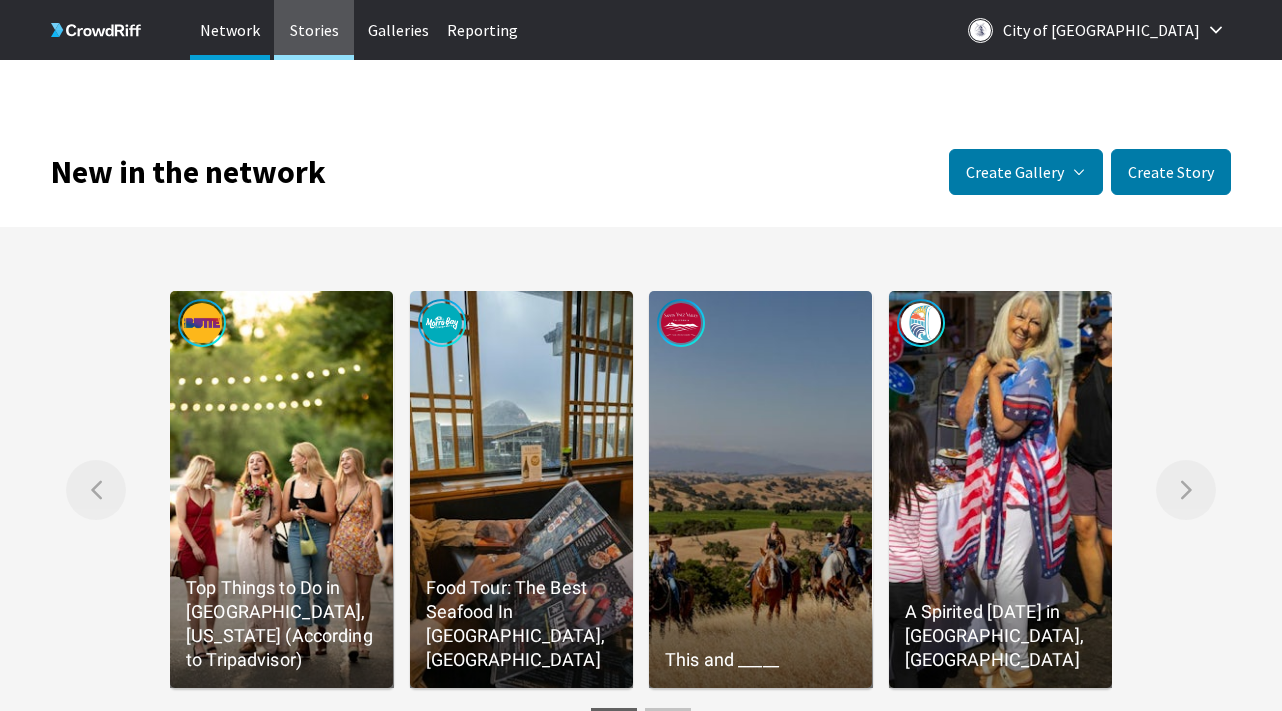 click on "Stories" at bounding box center (314, 30) 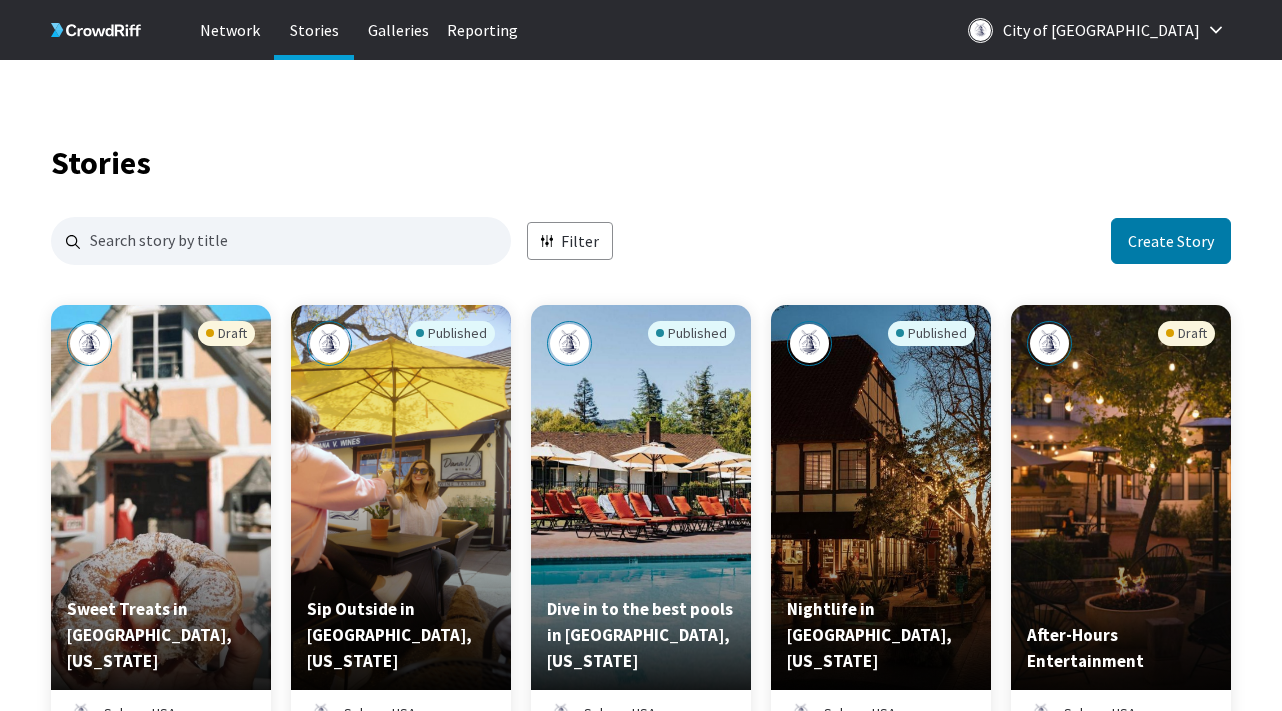 scroll, scrollTop: 1, scrollLeft: 1, axis: both 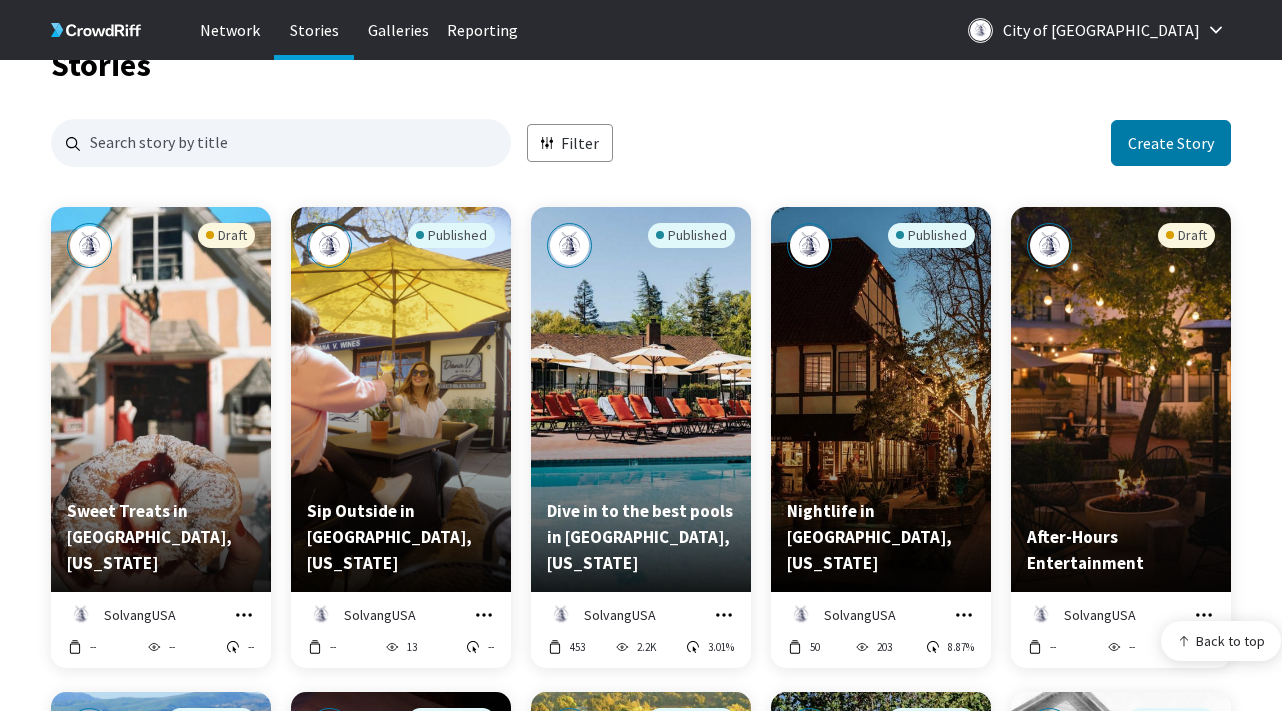click on "Sweet Treats in Solvang, California" at bounding box center (161, 537) 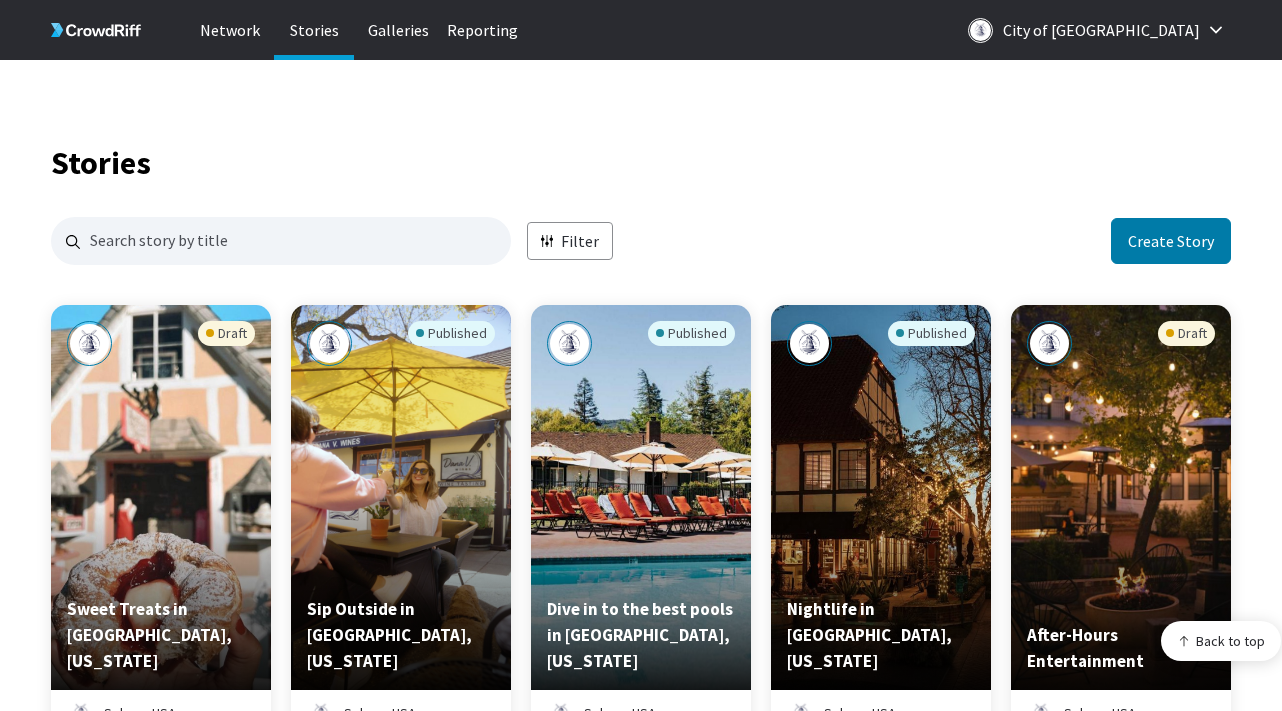 scroll, scrollTop: 1940, scrollLeft: 1180, axis: both 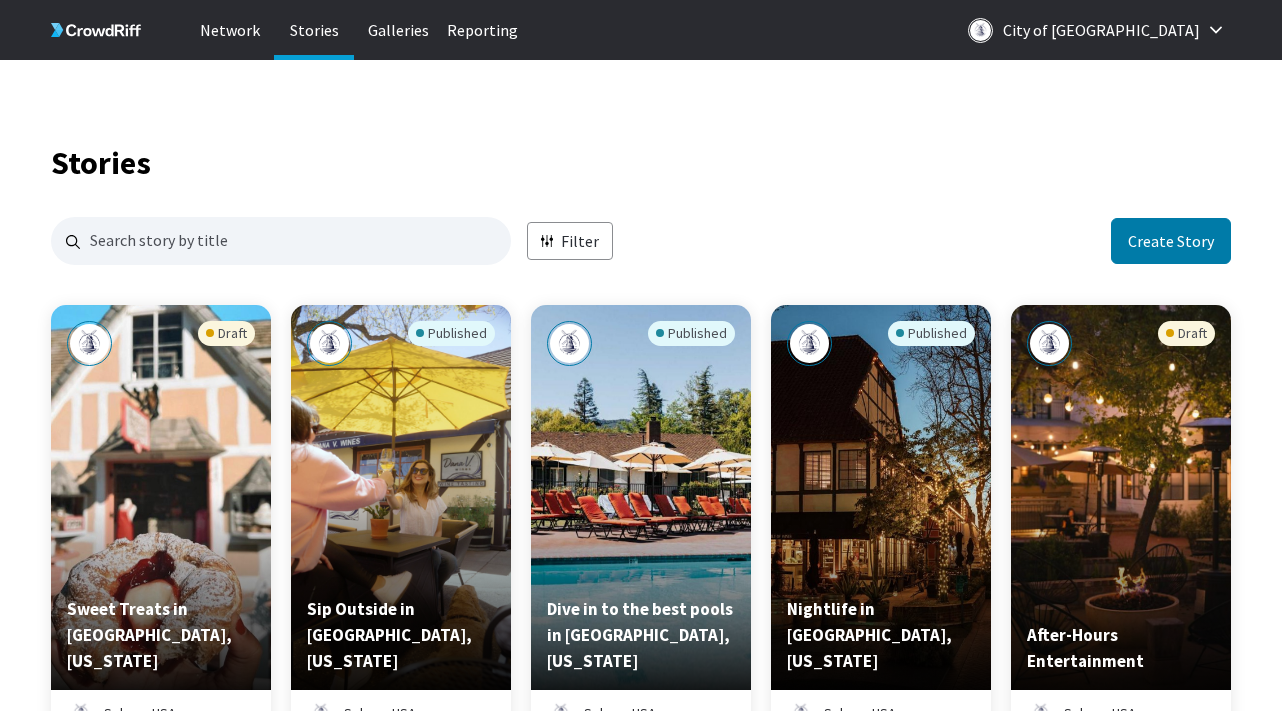 click 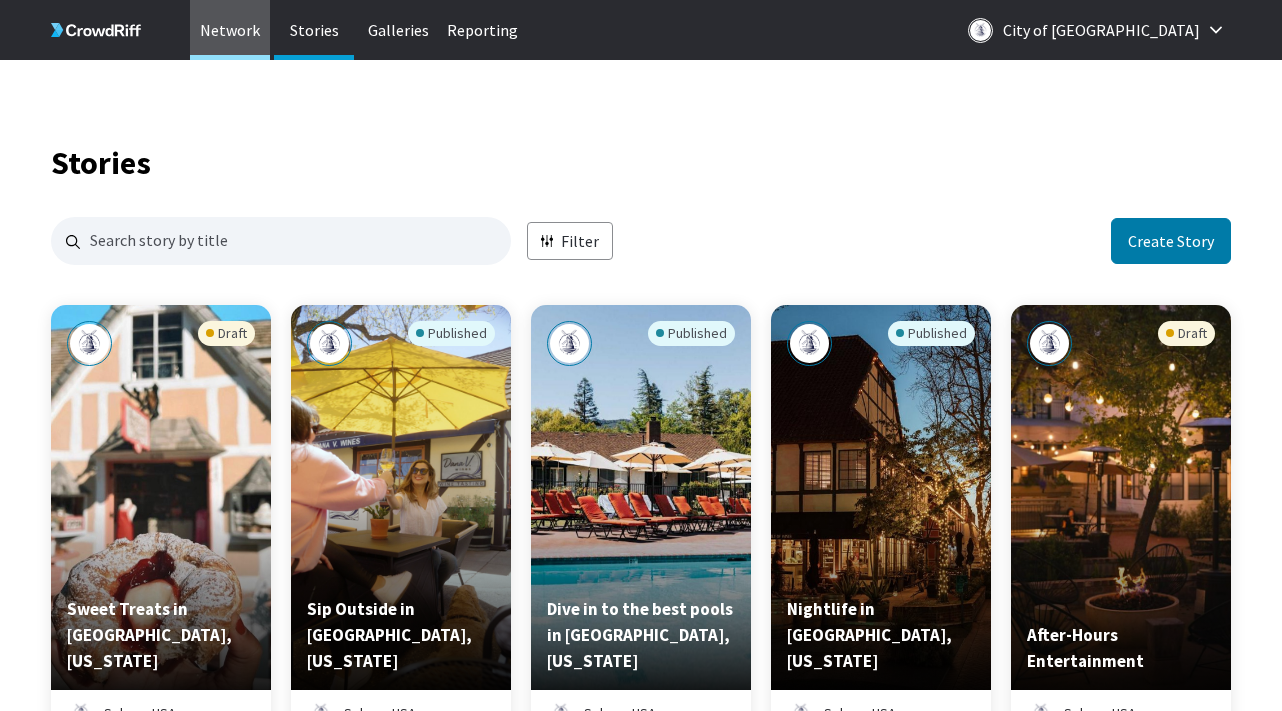 click on "Network" at bounding box center [230, 30] 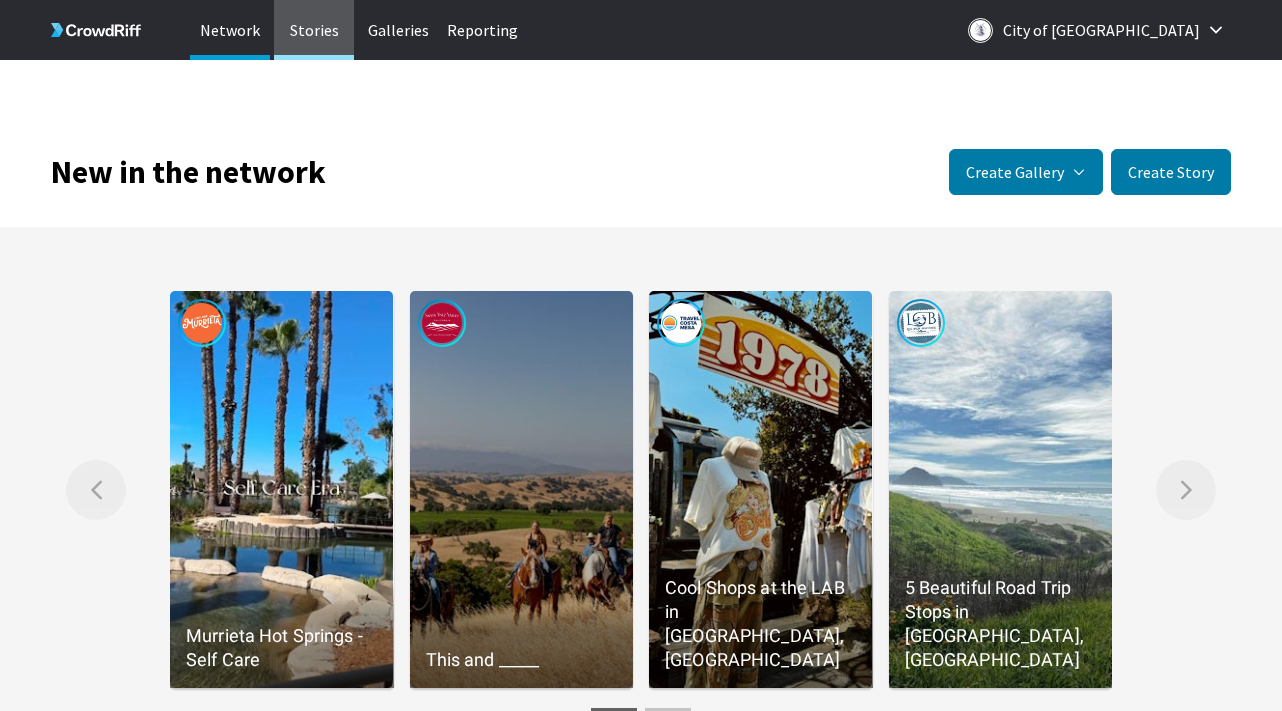 click on "Stories" at bounding box center (314, 30) 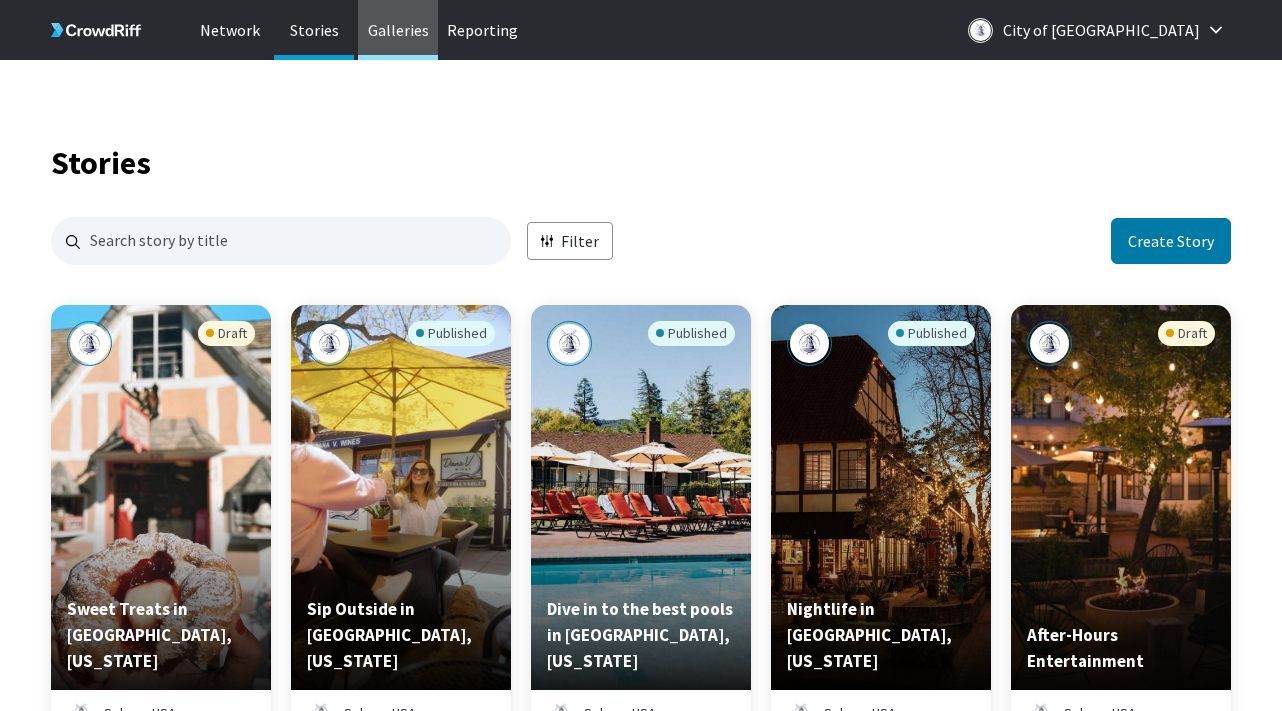 scroll, scrollTop: 1, scrollLeft: 1, axis: both 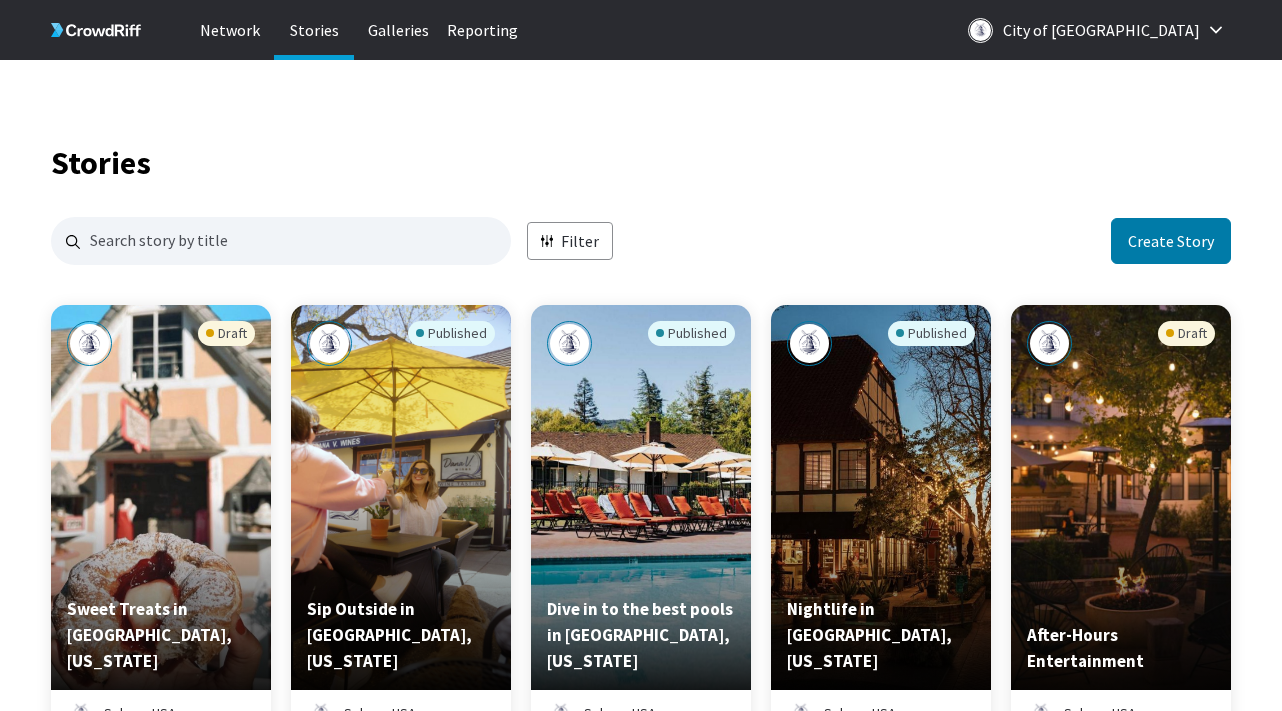click 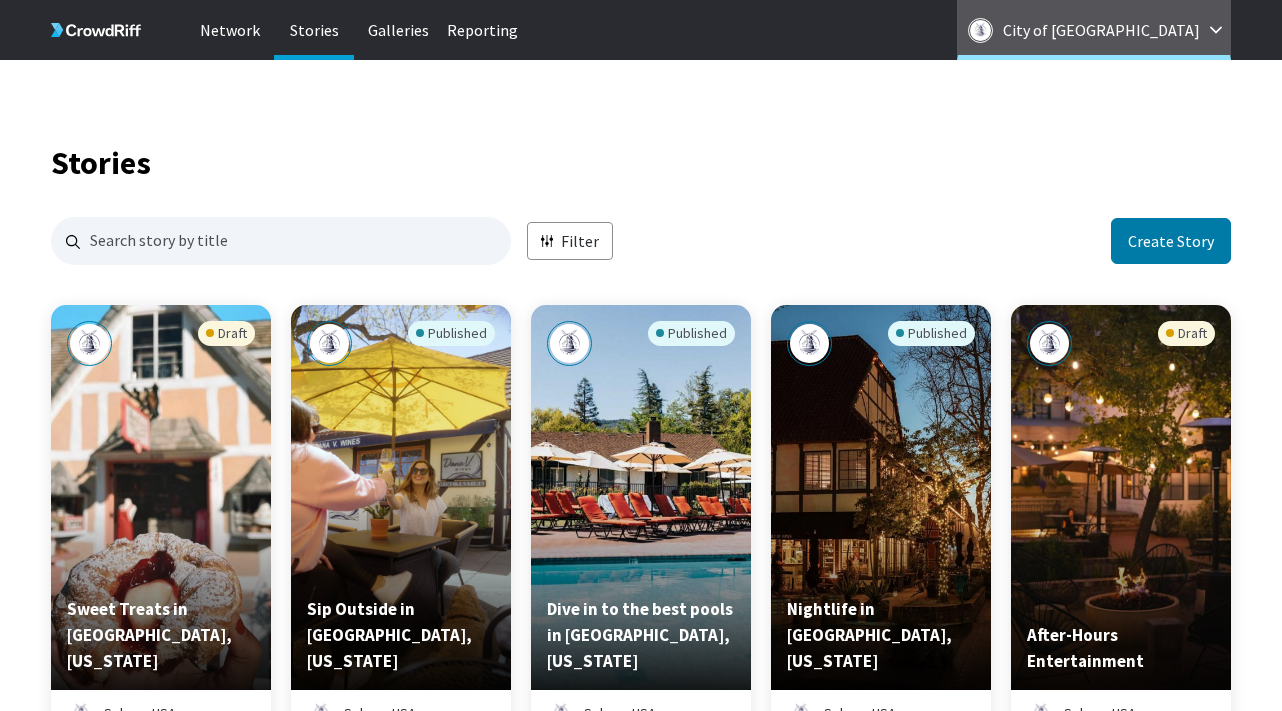 click on "City of [GEOGRAPHIC_DATA]" at bounding box center (1094, 30) 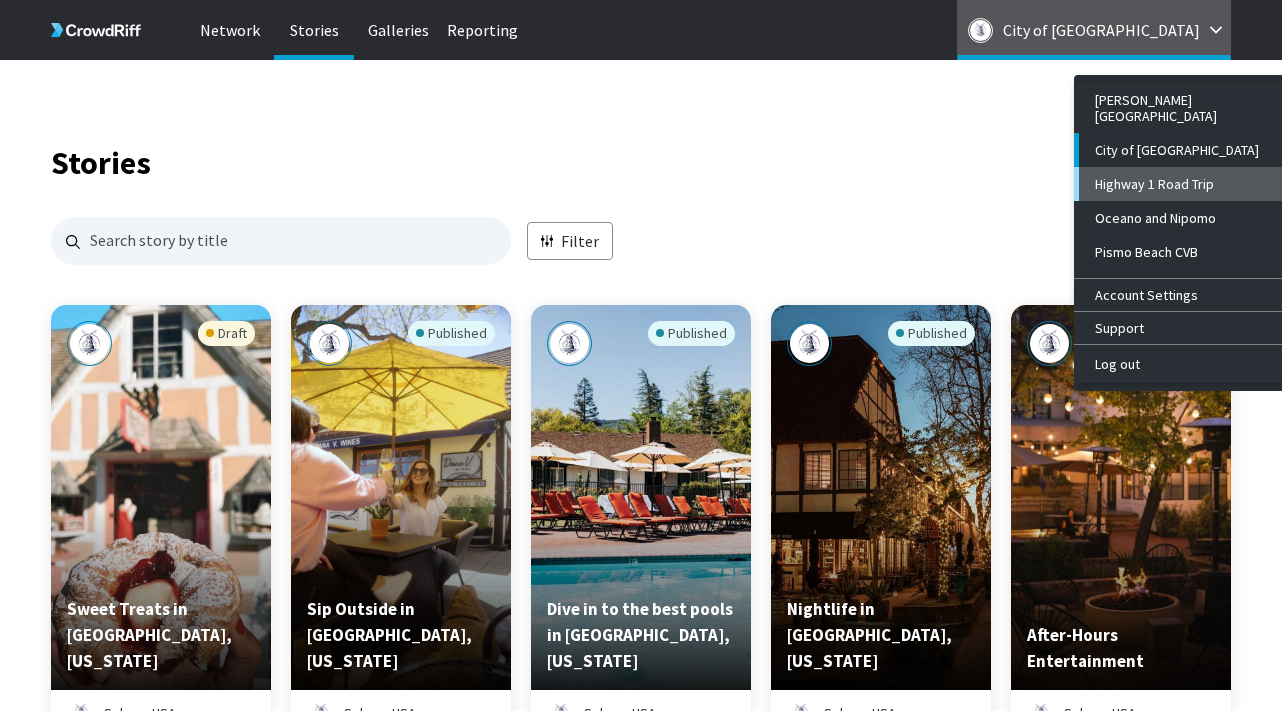 click on "Highway 1 Road Trip" at bounding box center (1192, 184) 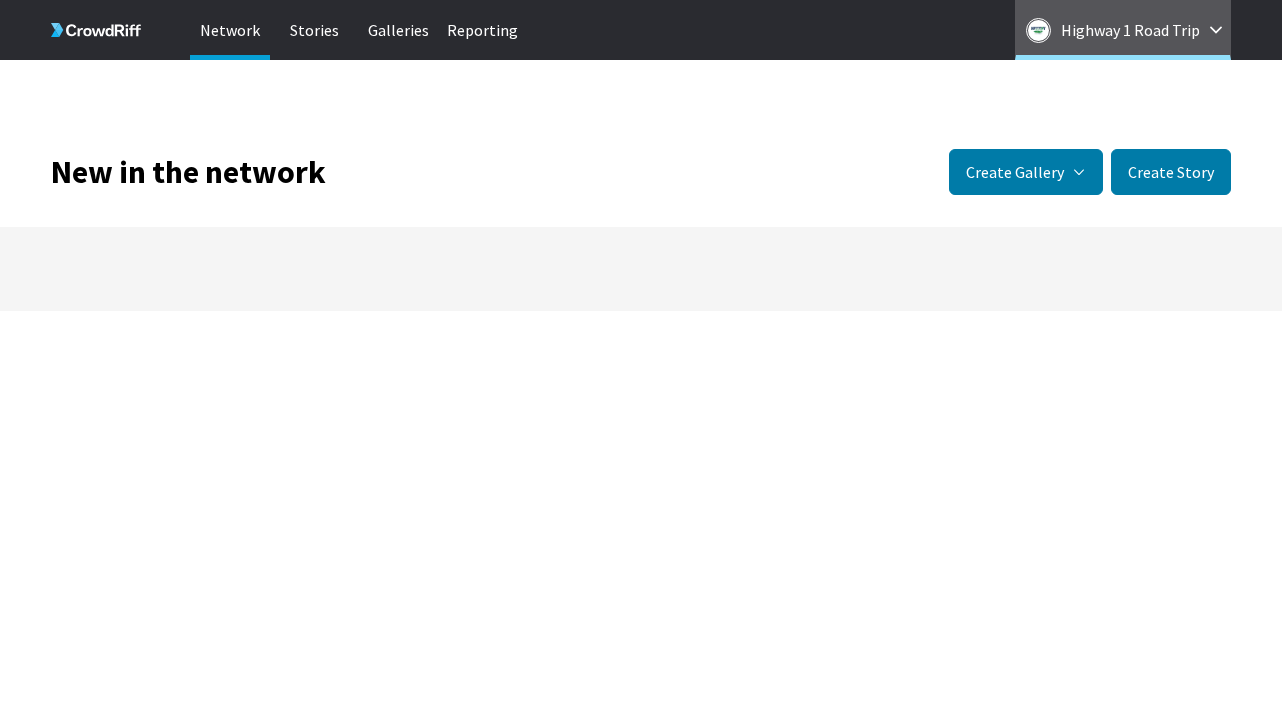 click on "Highway 1 Road Trip" at bounding box center [1123, 30] 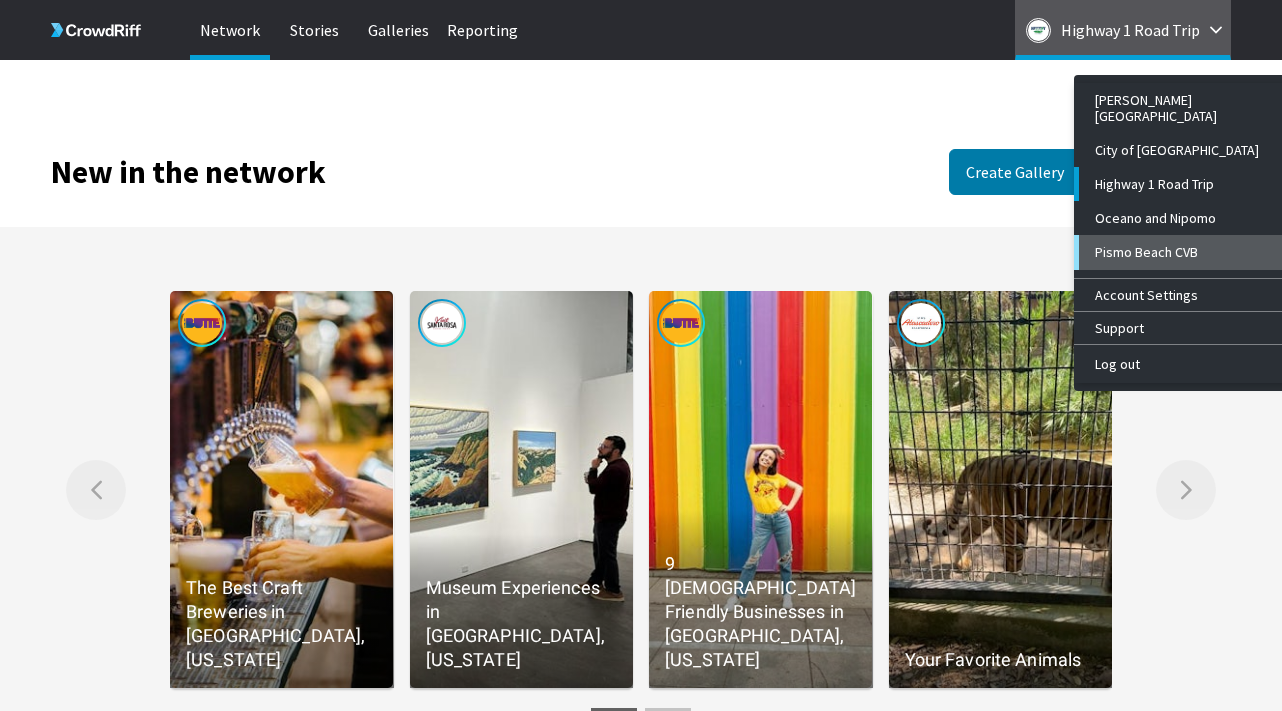 click on "Pismo Beach CVB" at bounding box center (1192, 252) 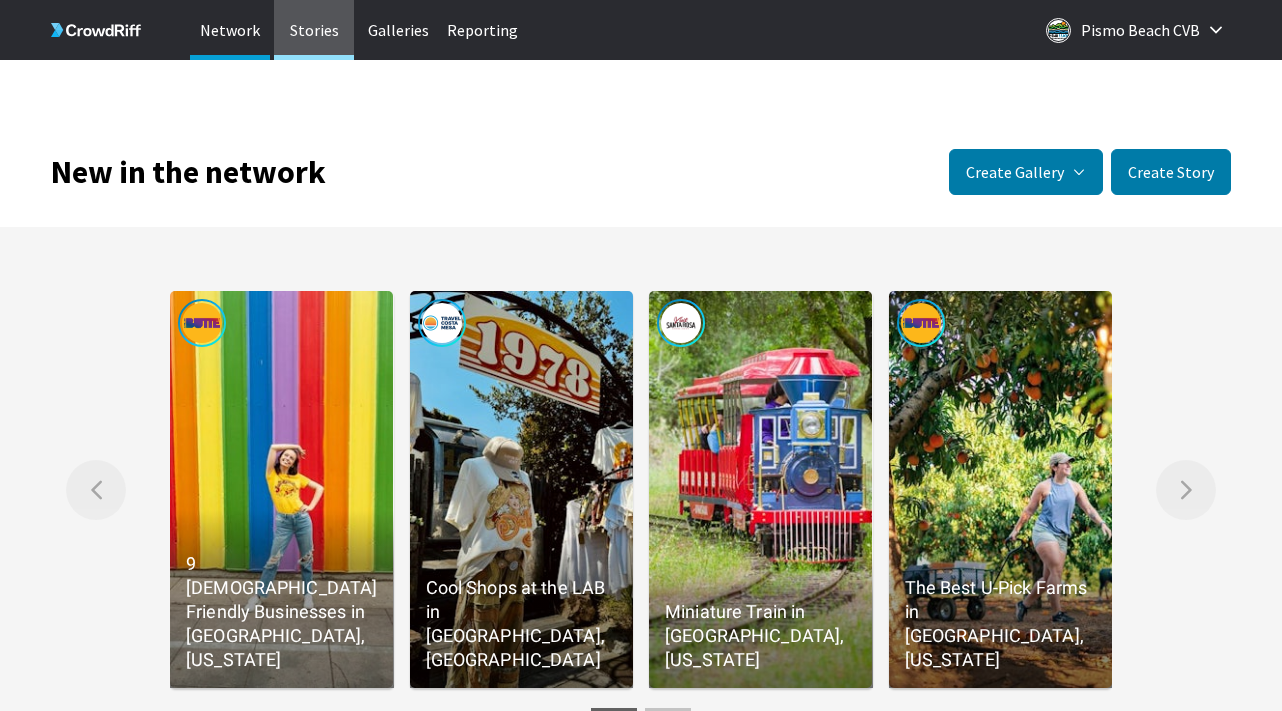 click on "Stories" at bounding box center (314, 30) 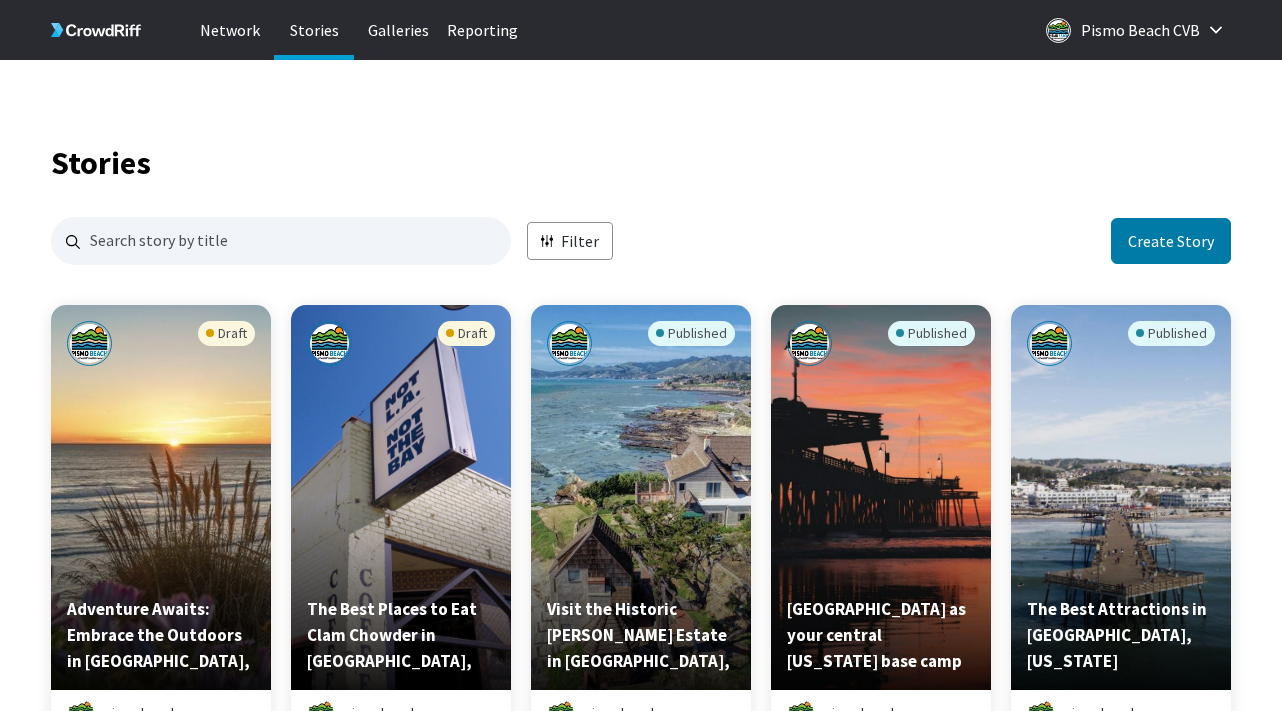 scroll, scrollTop: 1, scrollLeft: 1, axis: both 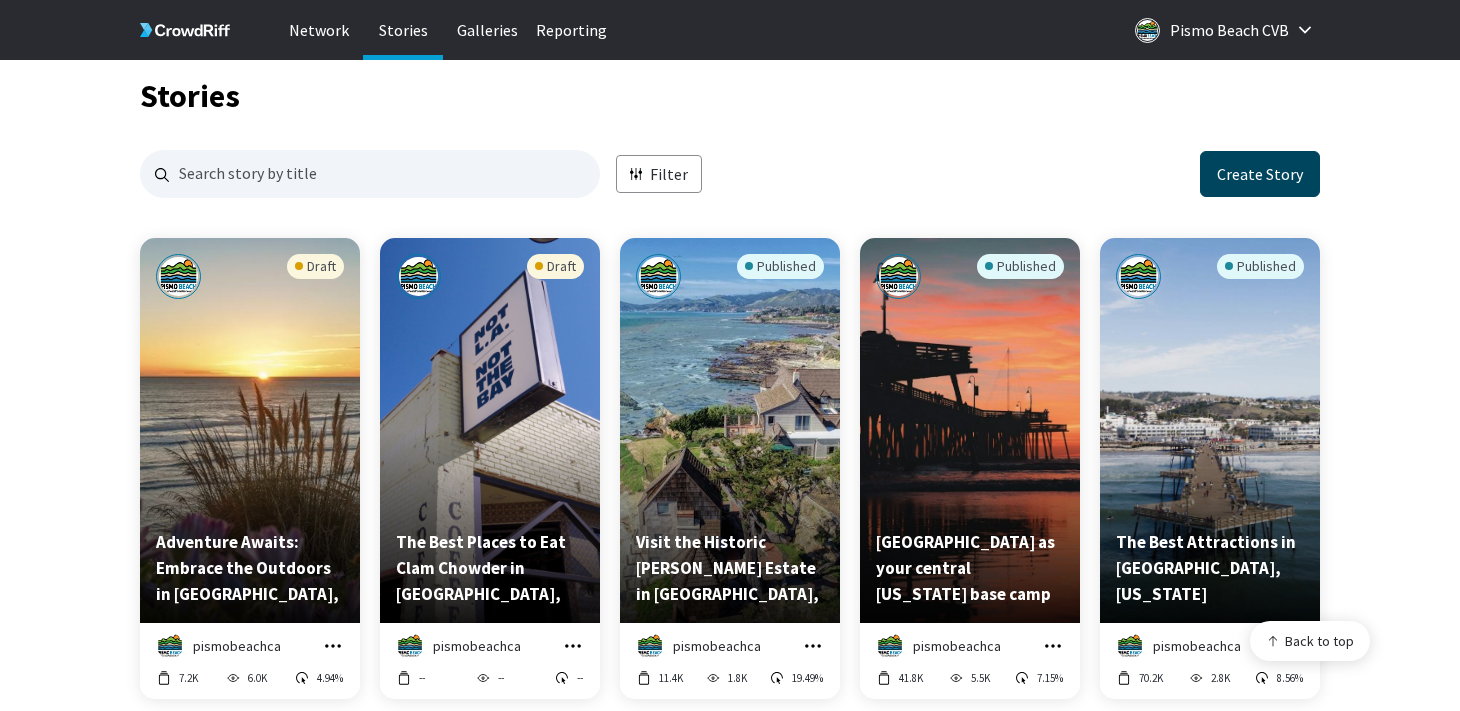 click on "Create Story" at bounding box center [1260, 174] 